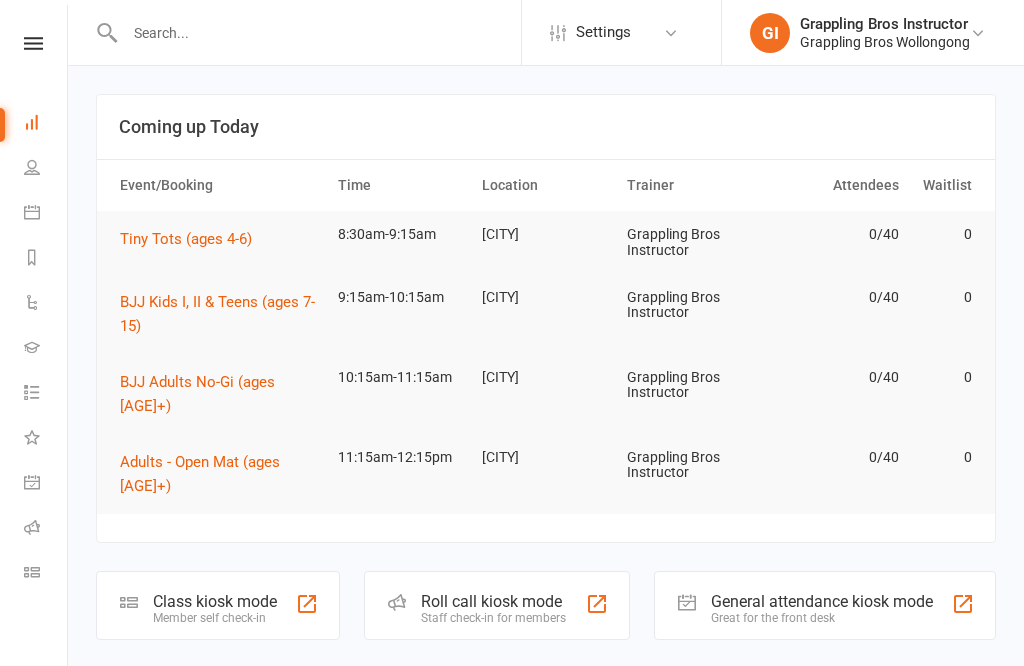 scroll, scrollTop: 0, scrollLeft: 0, axis: both 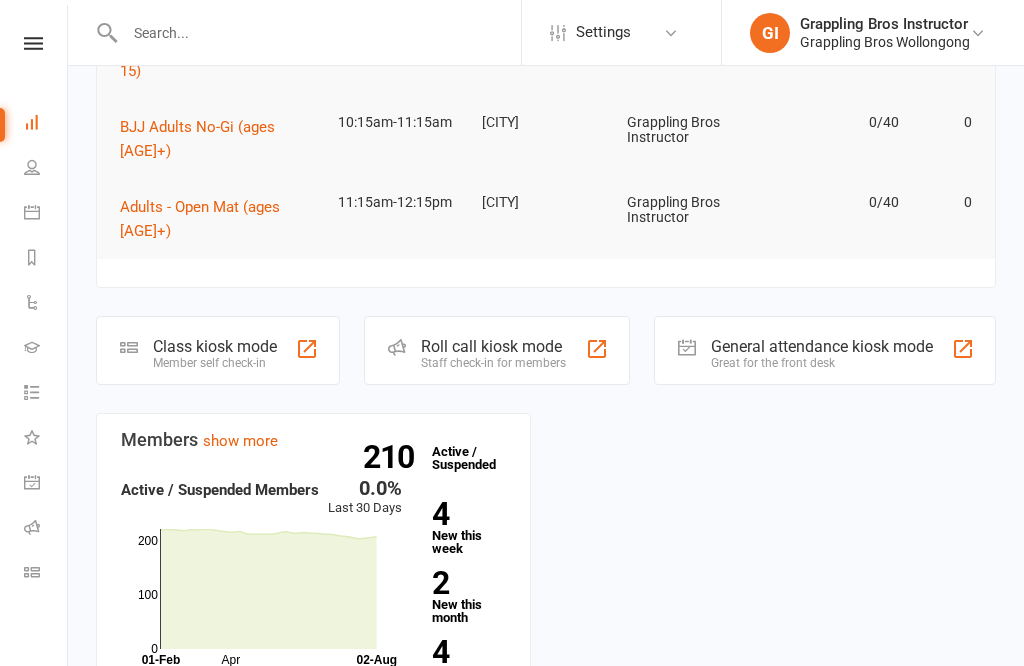 click on "4 Canx. this month" at bounding box center [469, 665] 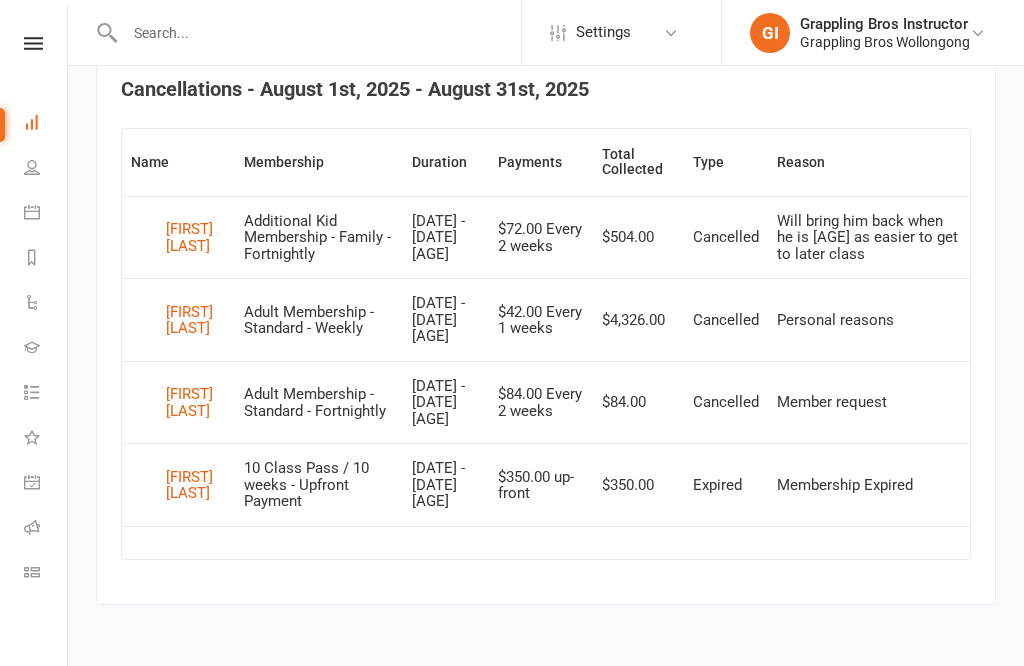 scroll, scrollTop: 790, scrollLeft: 0, axis: vertical 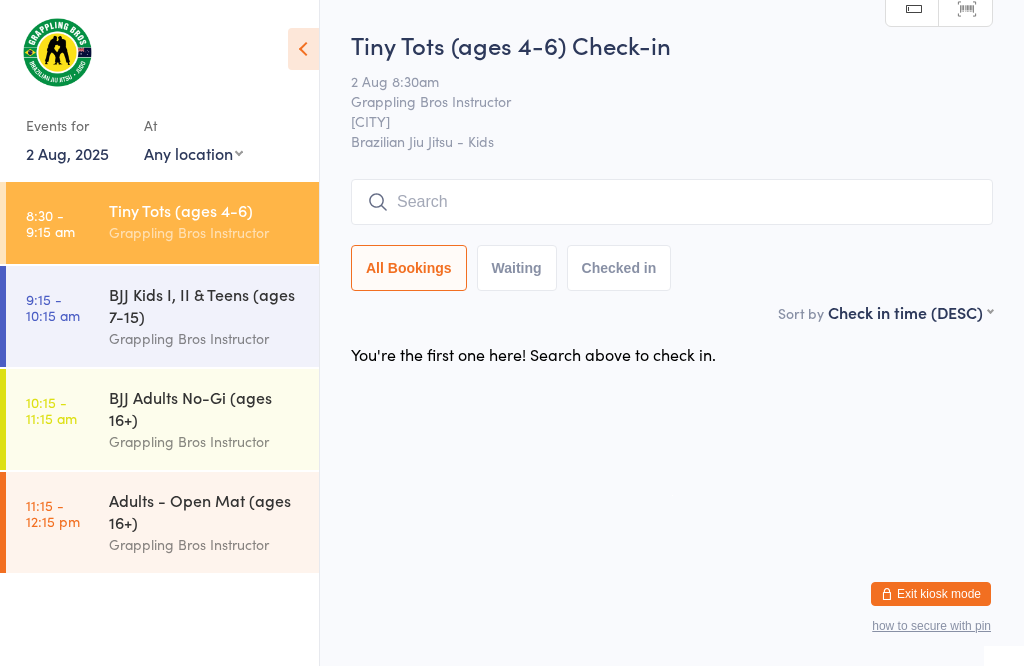 click at bounding box center [672, 202] 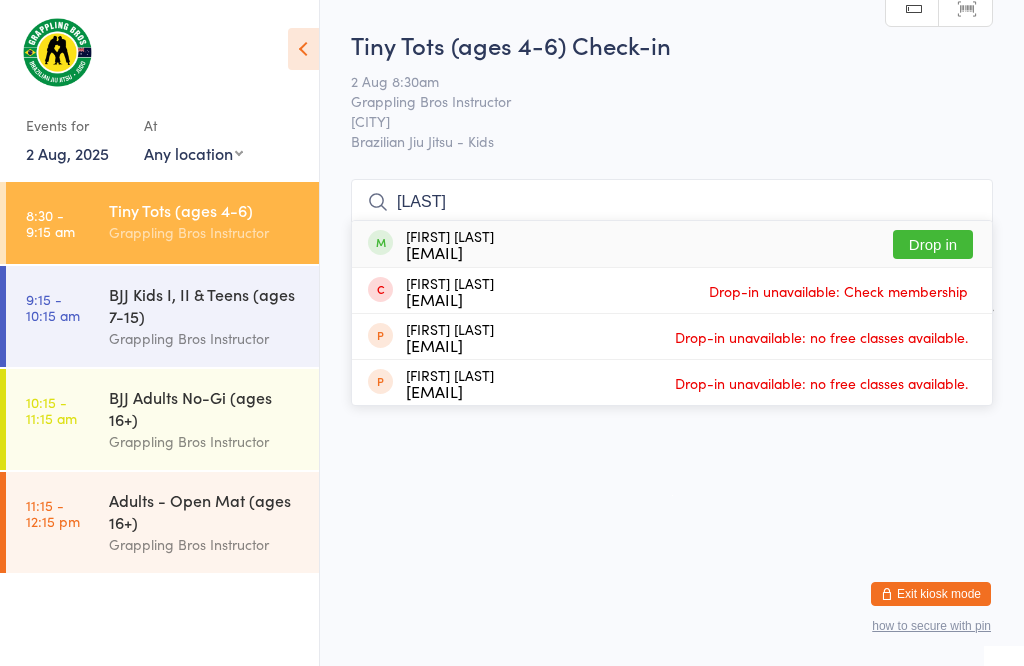 type on "[LAST]" 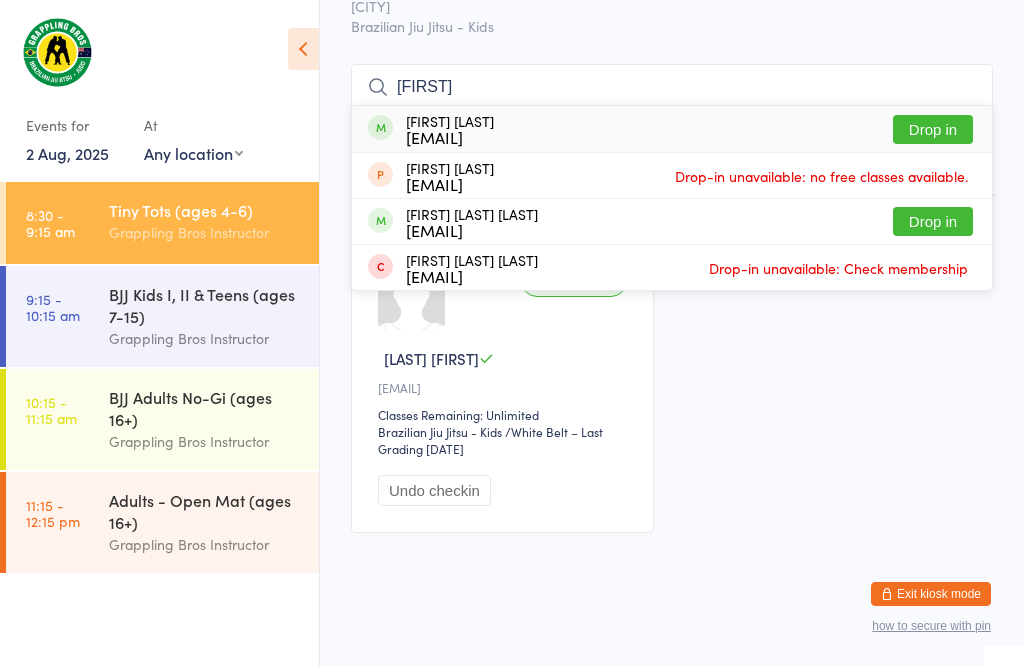 scroll, scrollTop: 125, scrollLeft: 0, axis: vertical 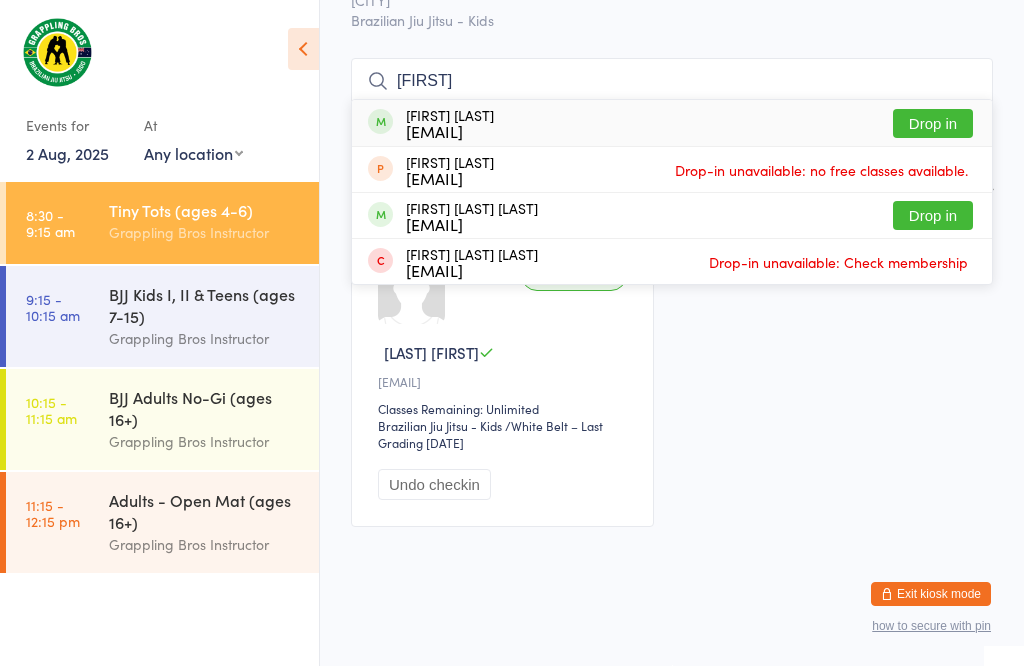 type on "[FIRST]" 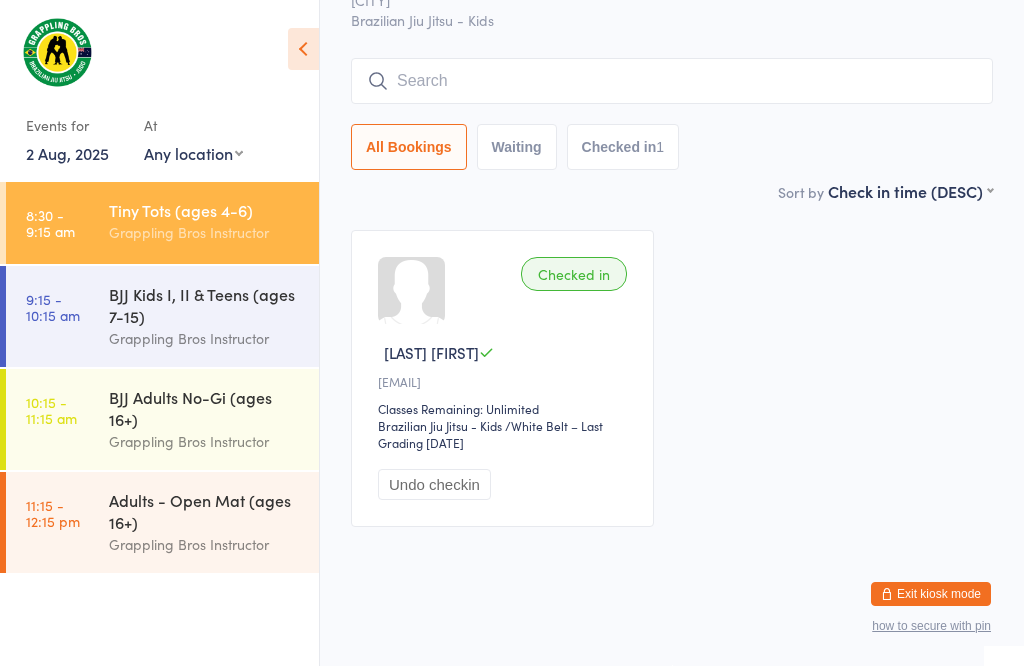 scroll, scrollTop: 81, scrollLeft: 0, axis: vertical 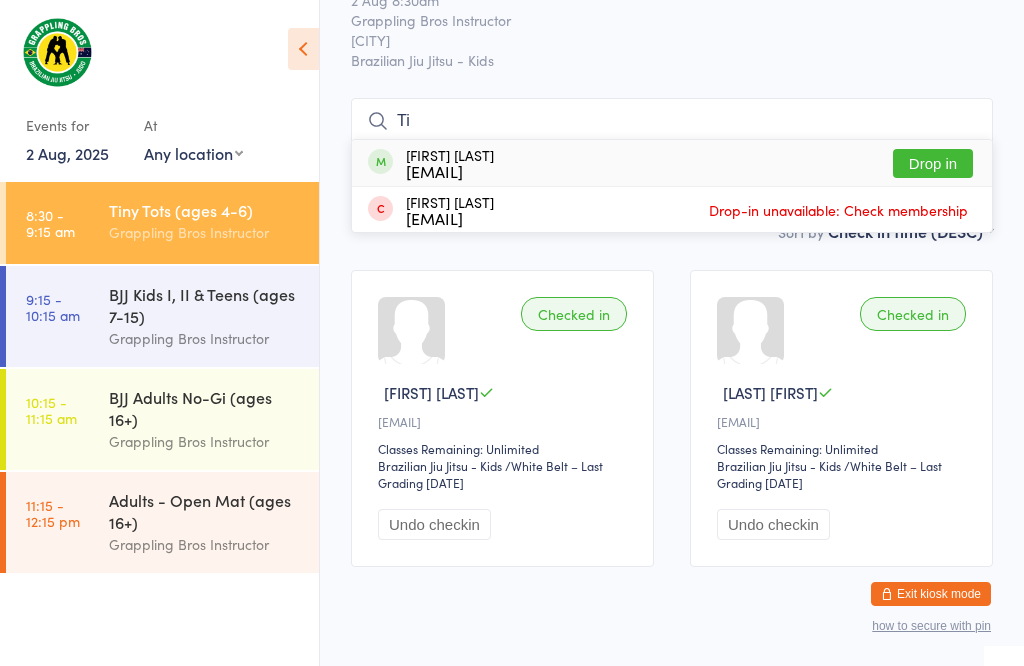 type on "T" 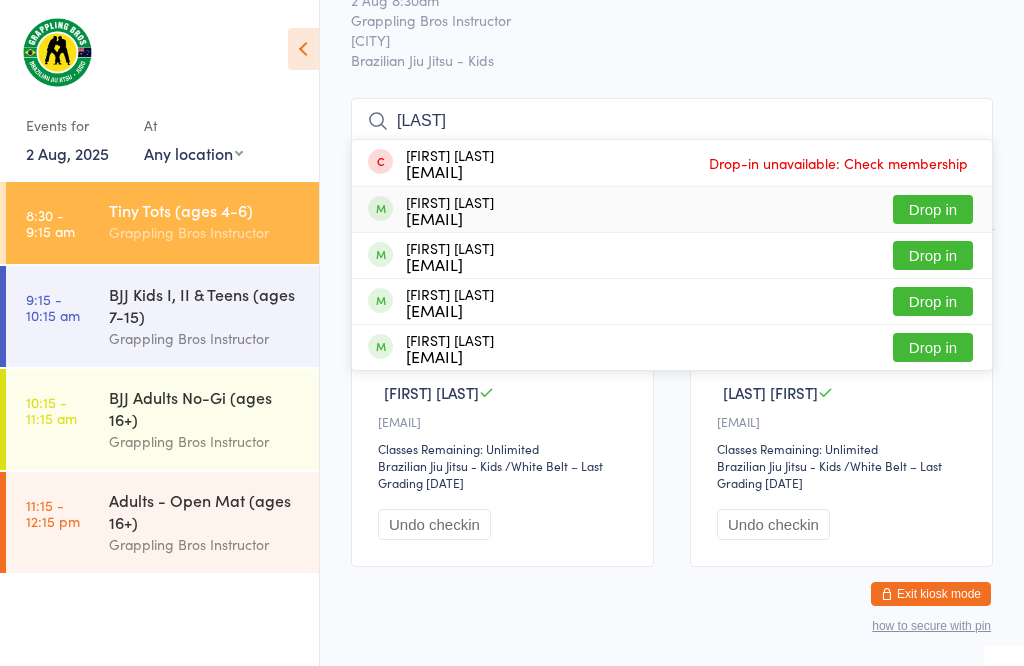 type on "[LAST]" 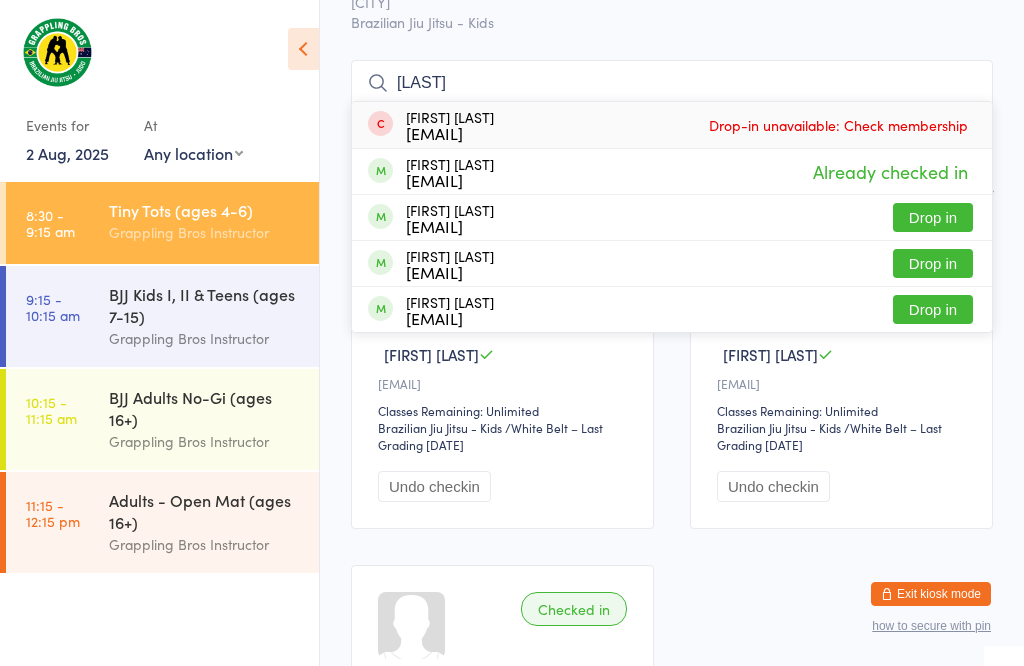 scroll, scrollTop: 118, scrollLeft: 0, axis: vertical 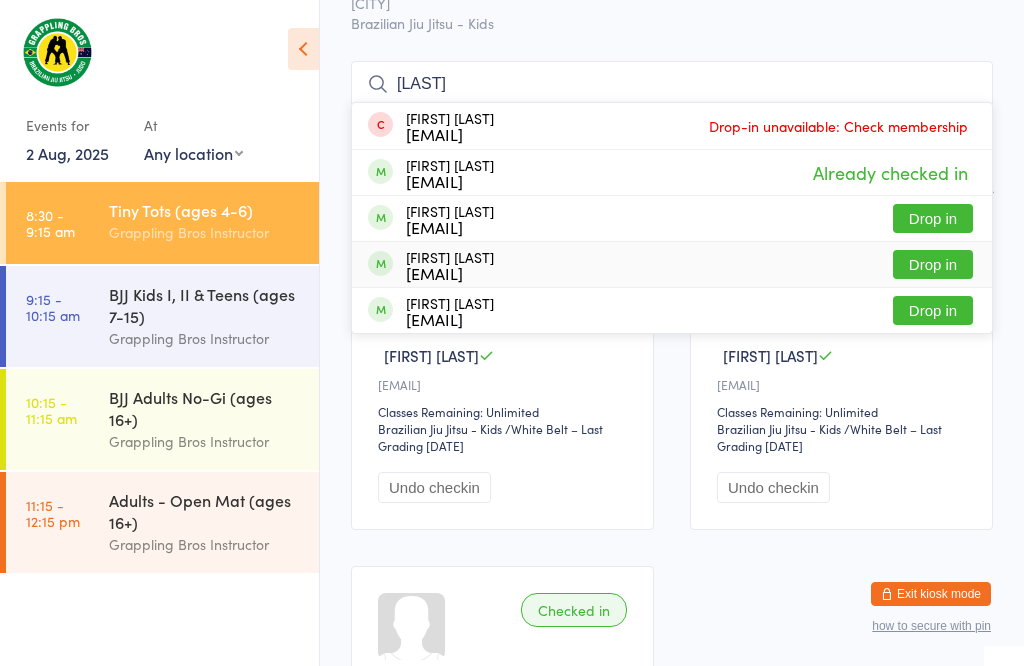 type on "[LAST]" 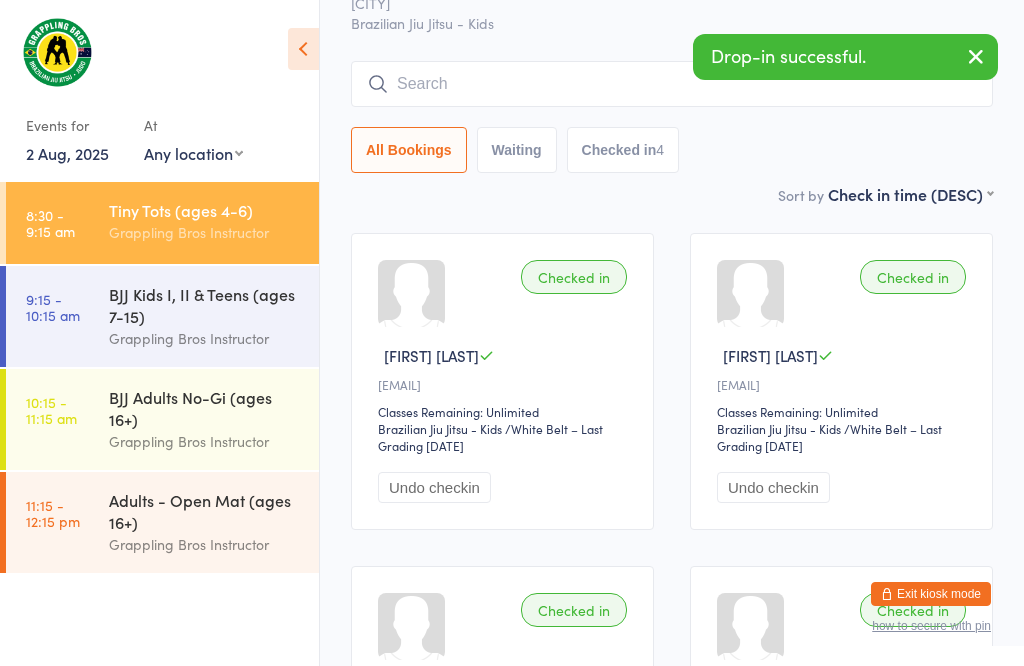 click on "BJJ Kids I, II & Teens (ages 7-15)" at bounding box center [205, 305] 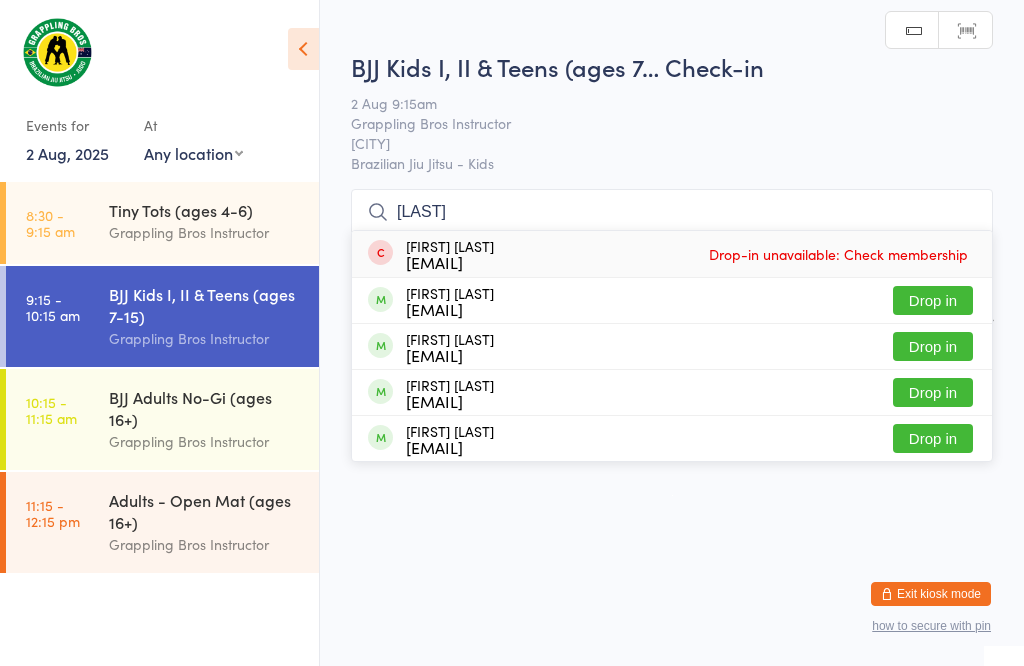 scroll, scrollTop: 153, scrollLeft: 0, axis: vertical 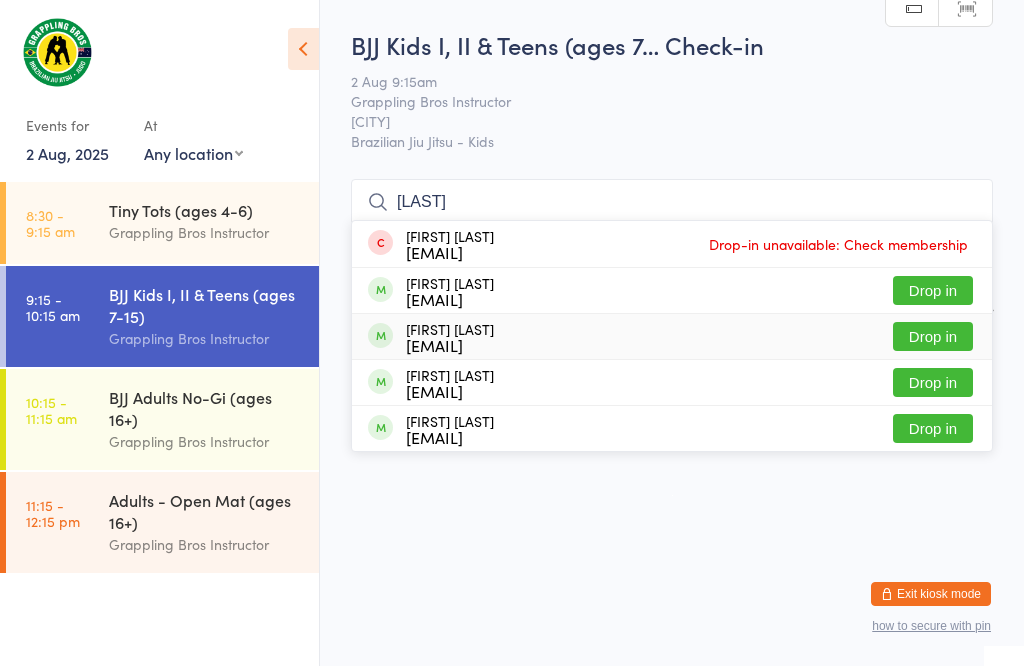 type on "[LAST]" 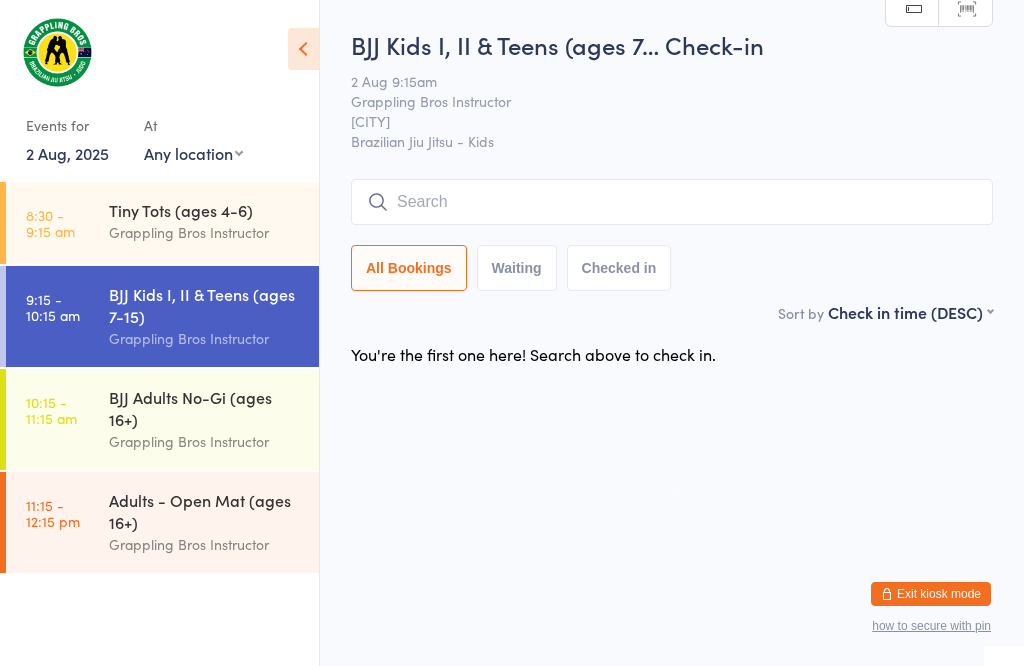 scroll, scrollTop: 1, scrollLeft: 0, axis: vertical 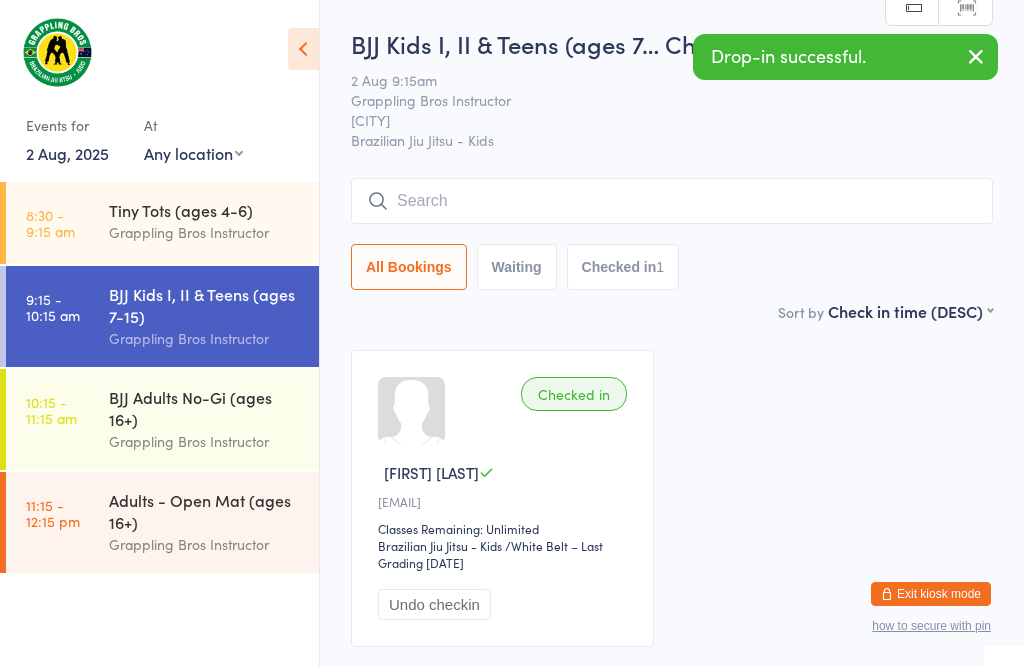 click on "Tiny Tots (ages 4-6)" at bounding box center [205, 210] 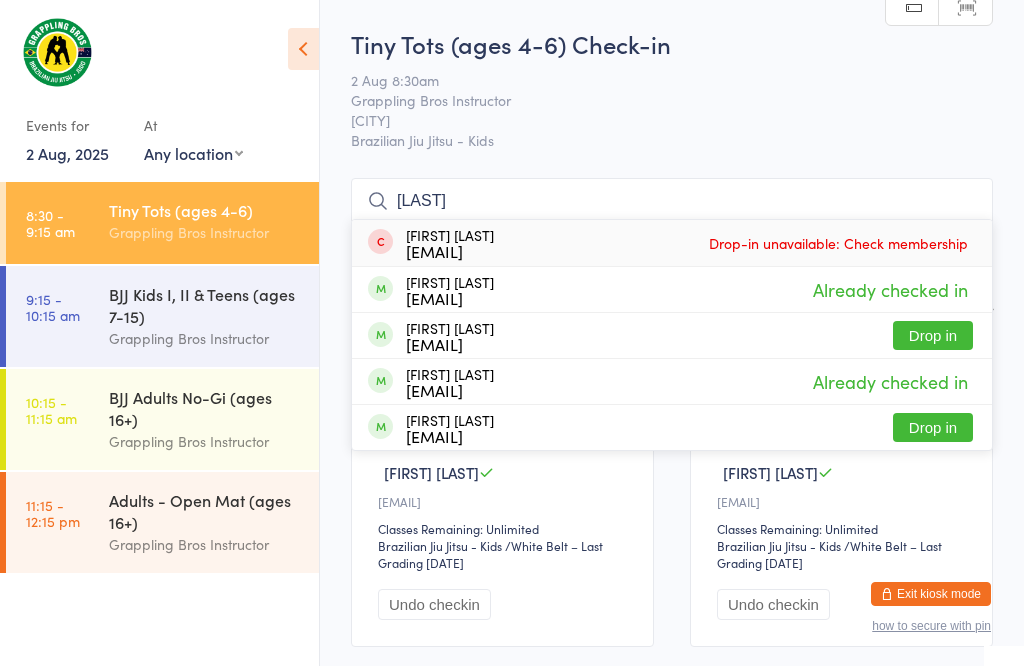 type on "[LAST]" 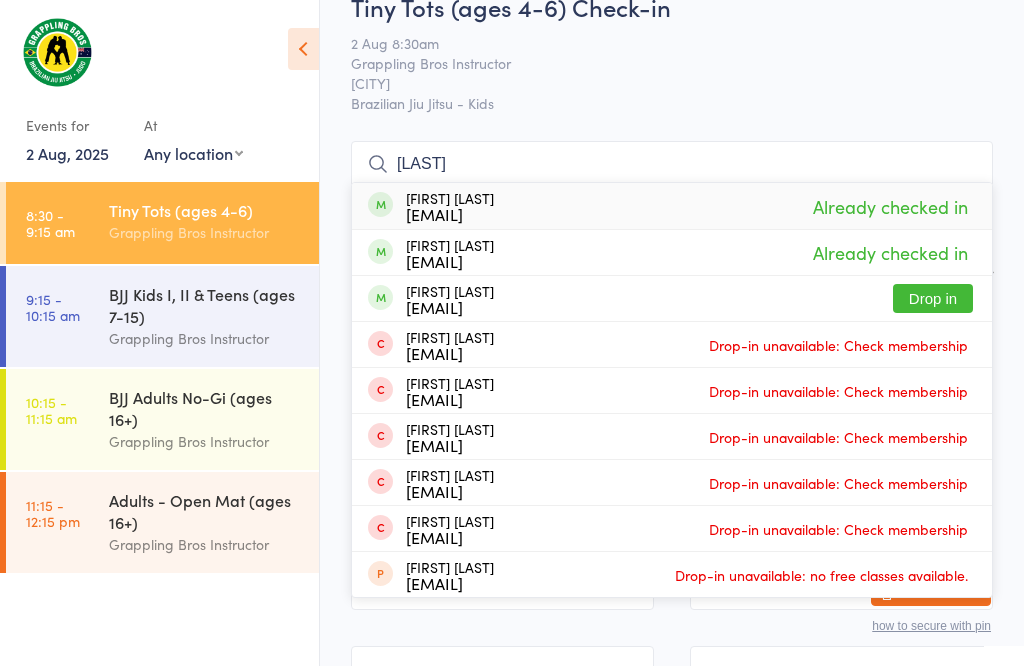 scroll, scrollTop: 79, scrollLeft: 0, axis: vertical 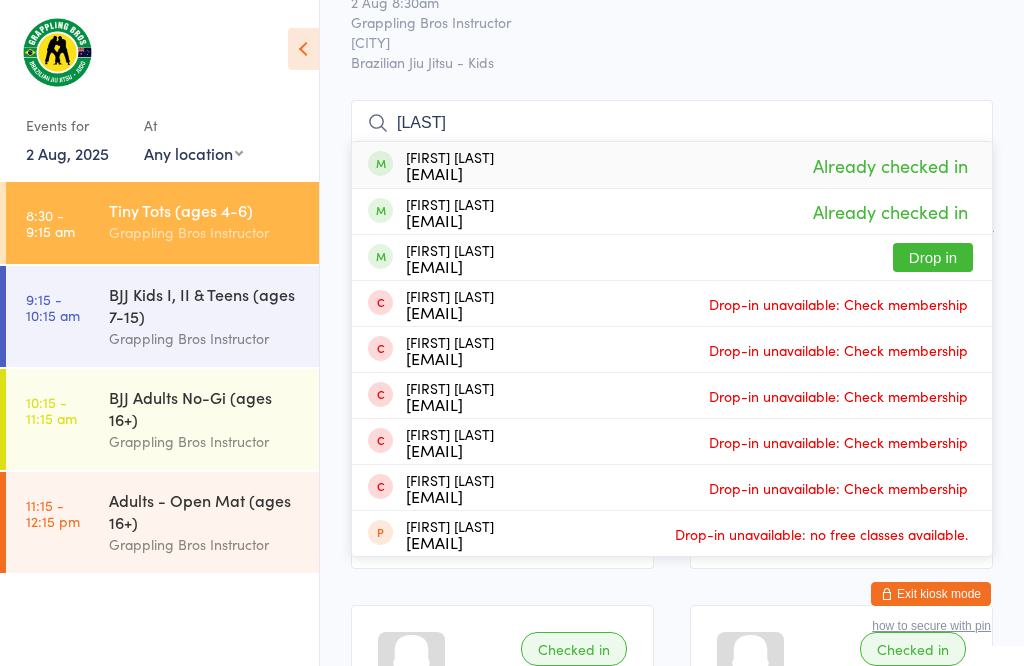 click on "BJJ Kids I, II & Teens (ages 7-15)" at bounding box center (205, 305) 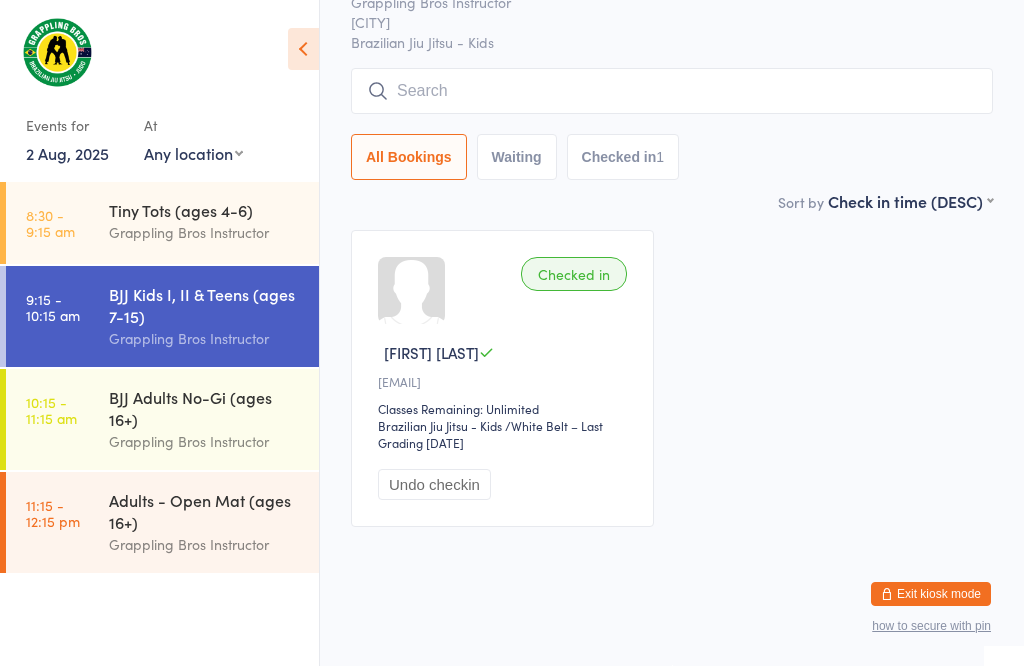 scroll, scrollTop: 130, scrollLeft: 0, axis: vertical 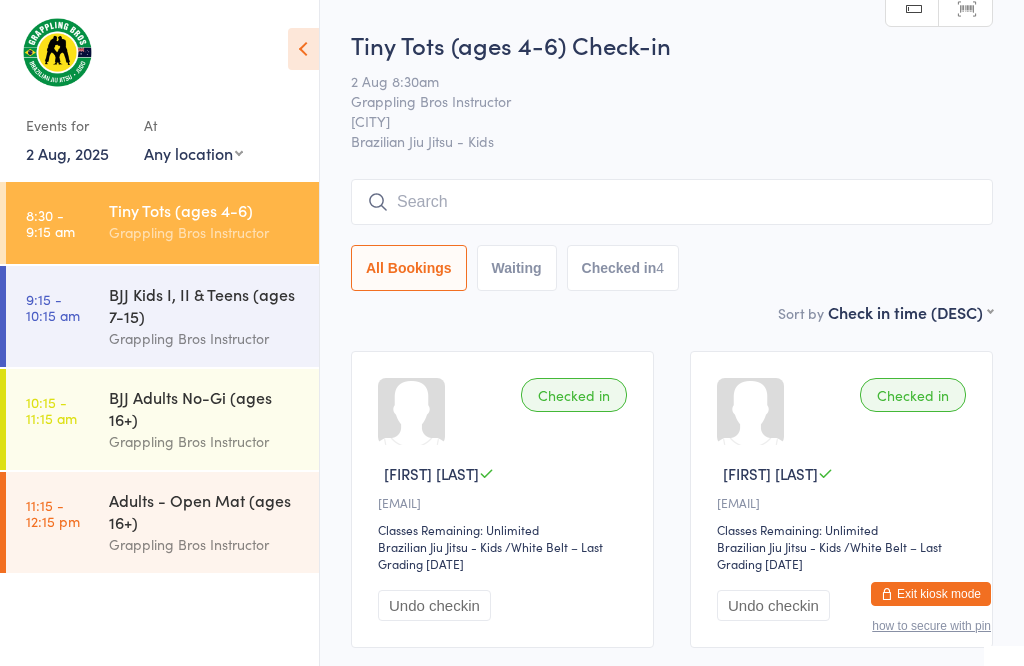 click at bounding box center [672, 202] 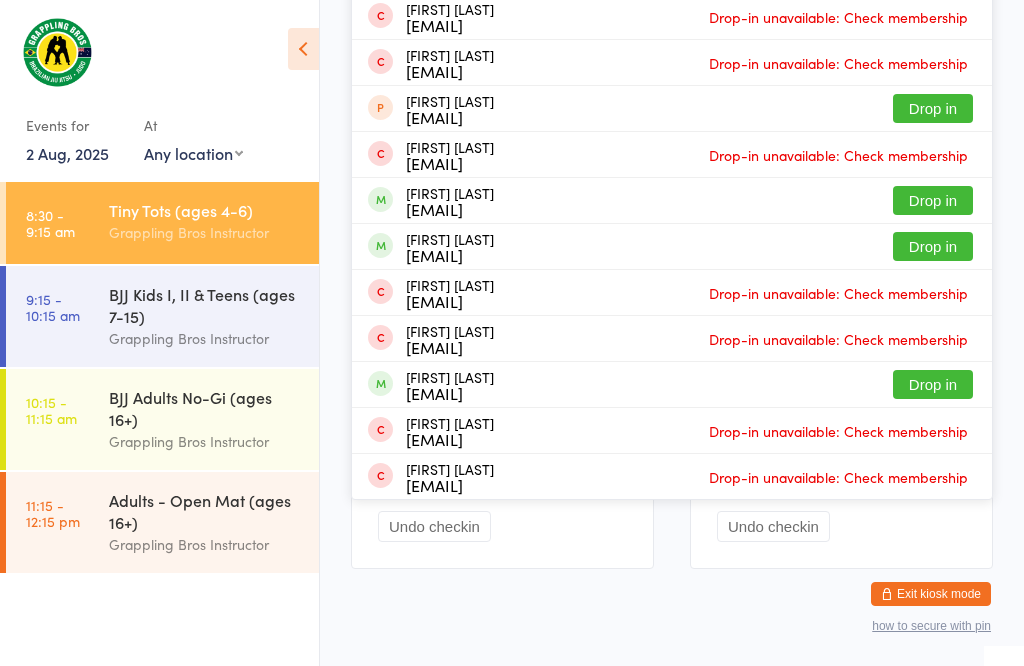 scroll, scrollTop: 439, scrollLeft: 0, axis: vertical 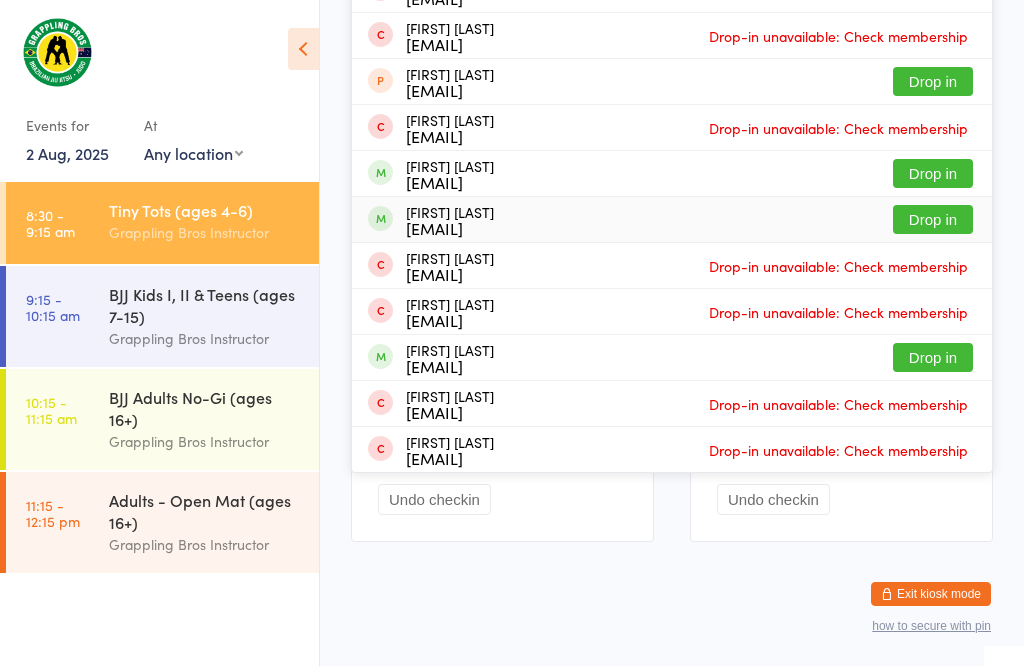 type on "Leon" 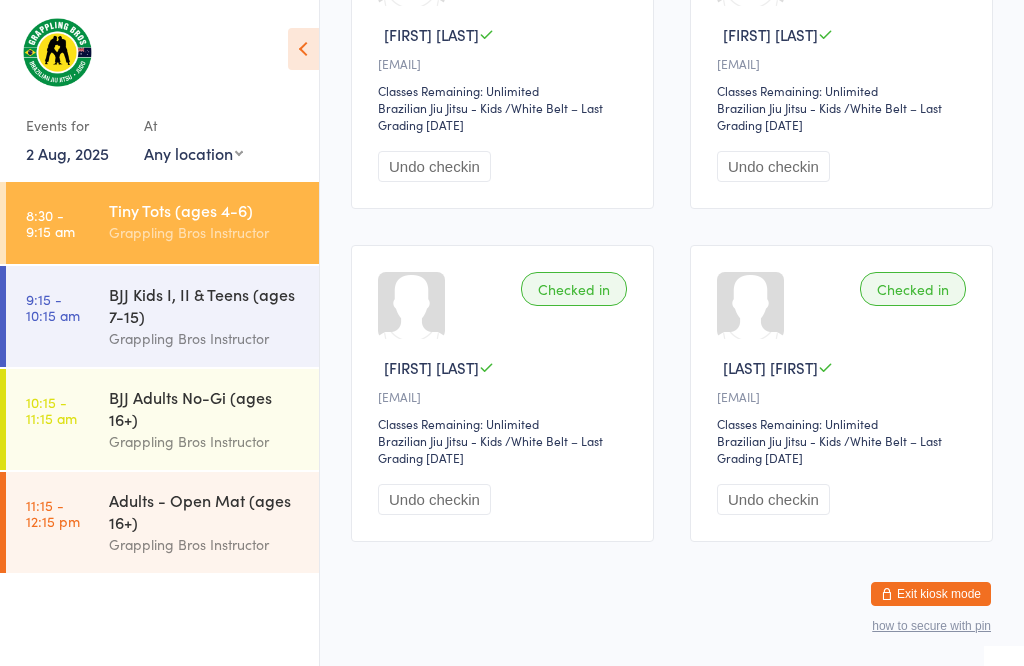 scroll, scrollTop: 39, scrollLeft: 0, axis: vertical 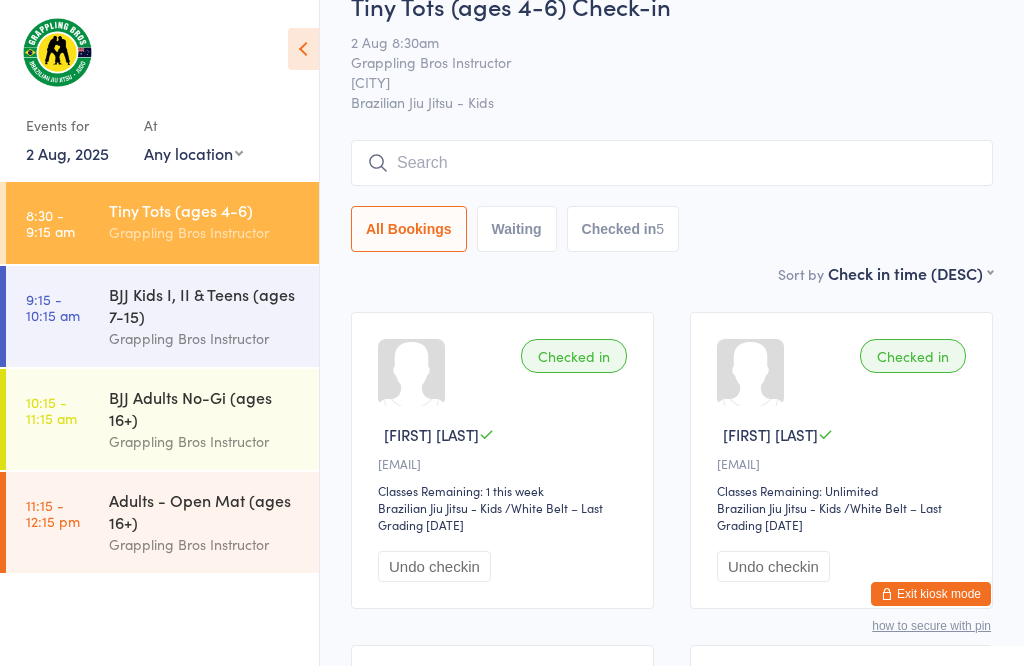 click on "BJJ Kids I, II & Teens (ages 7-15)" at bounding box center (205, 305) 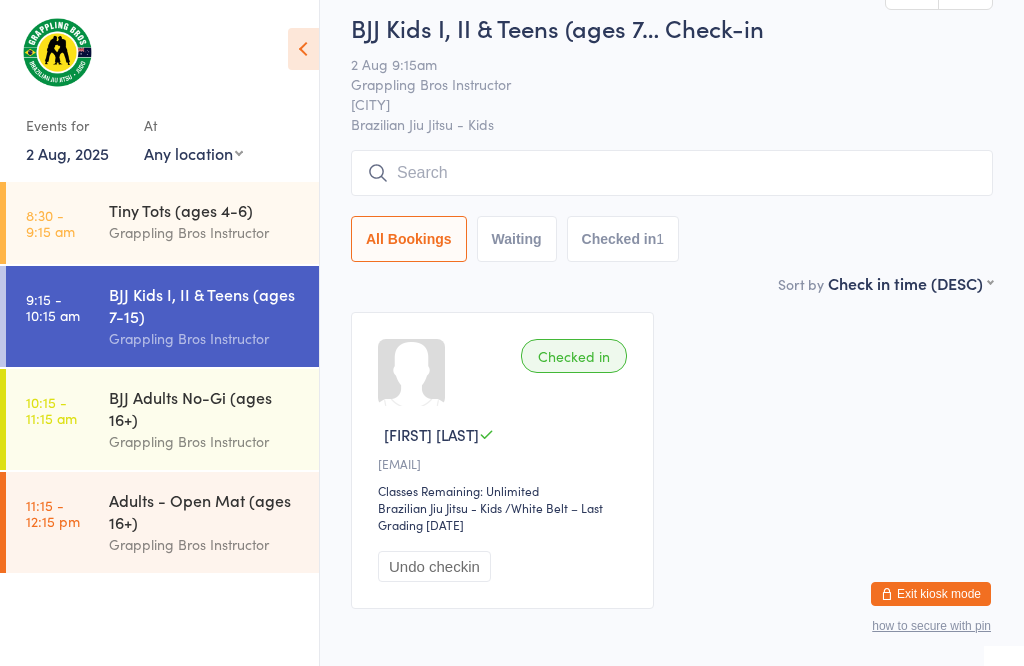 click at bounding box center [672, 173] 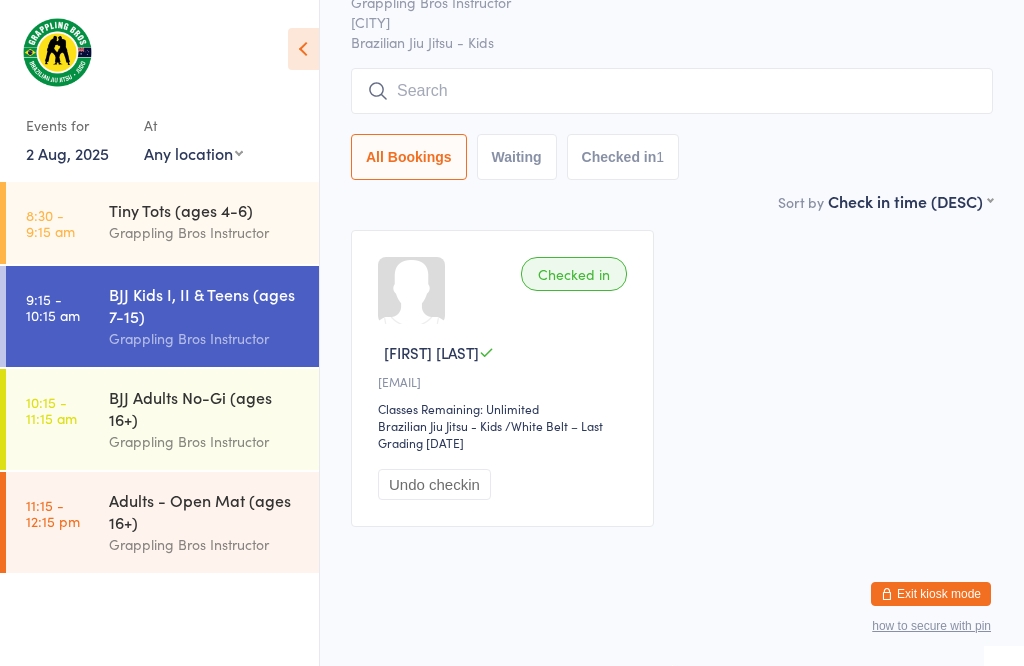 scroll, scrollTop: 191, scrollLeft: 0, axis: vertical 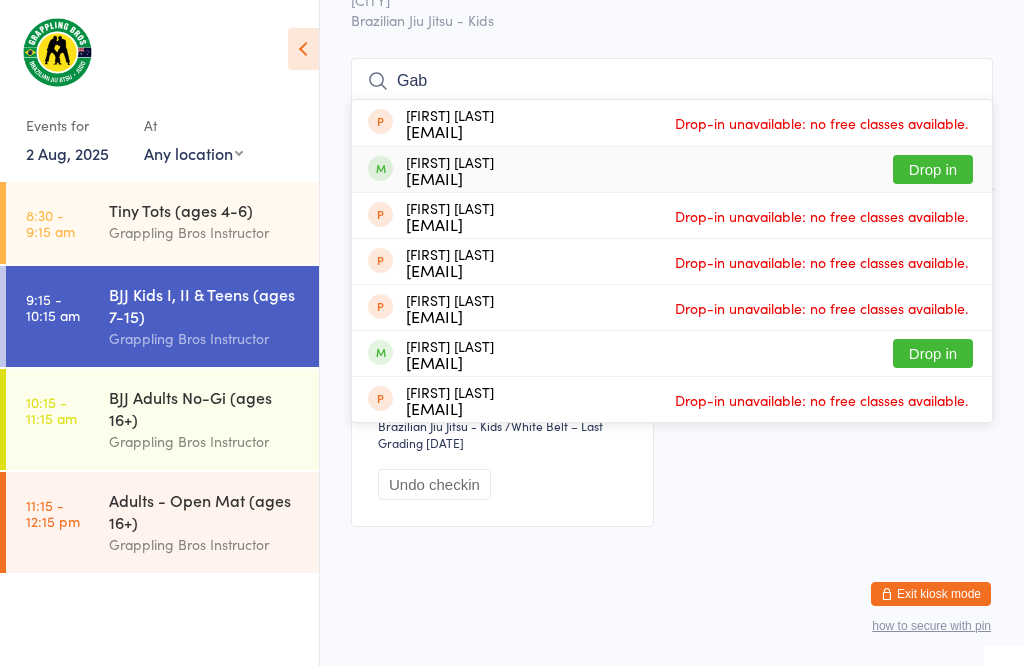type on "Gab" 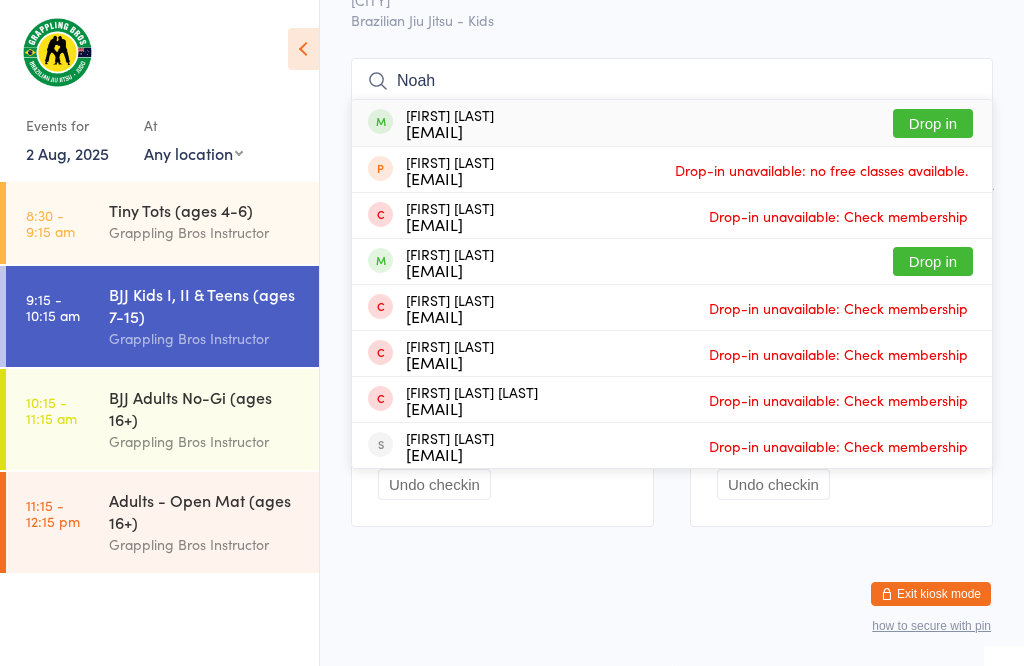 scroll, scrollTop: 128, scrollLeft: 0, axis: vertical 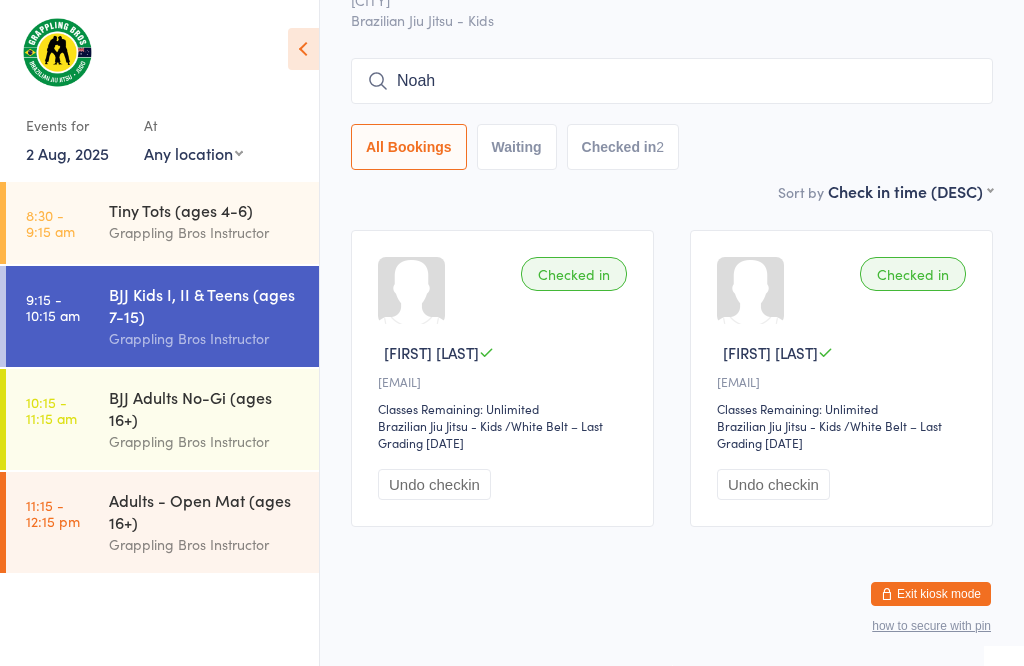 type 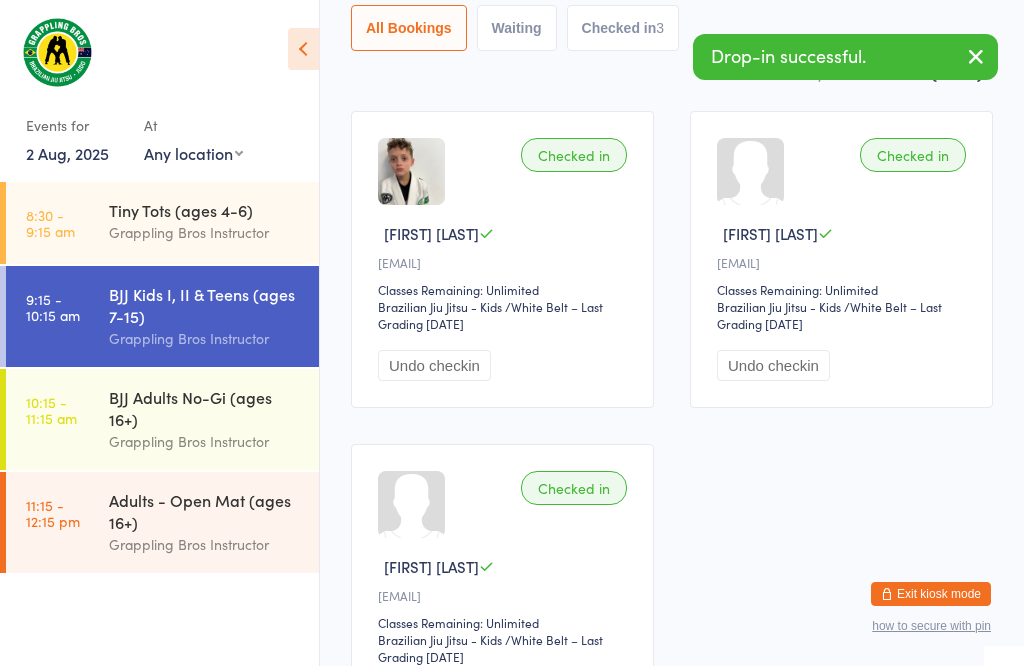 scroll, scrollTop: 231, scrollLeft: 0, axis: vertical 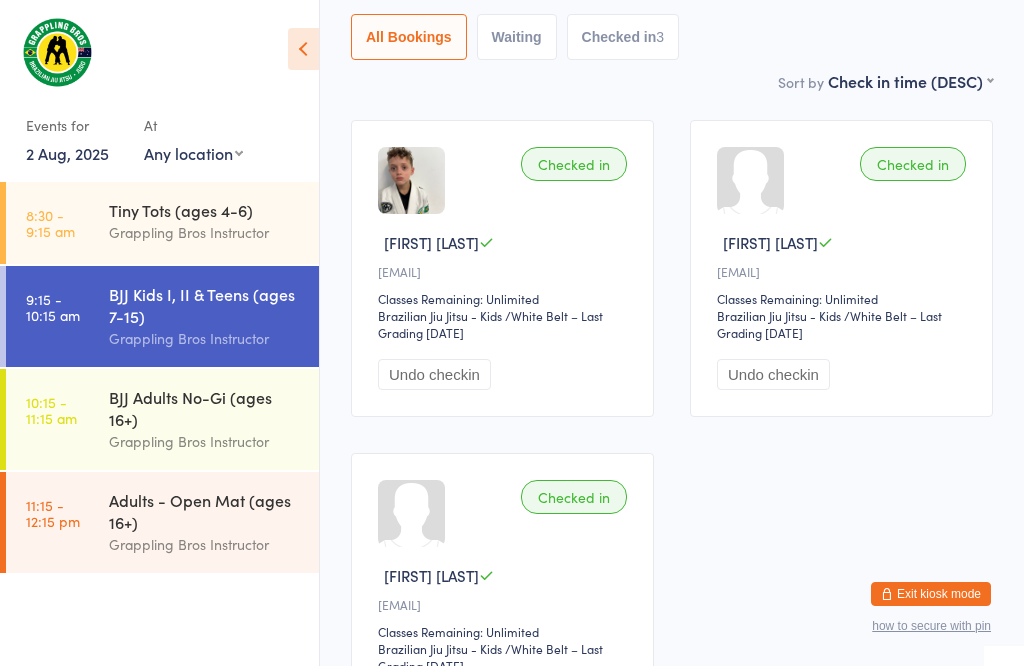 click on "Grappling Bros Instructor" at bounding box center (205, 232) 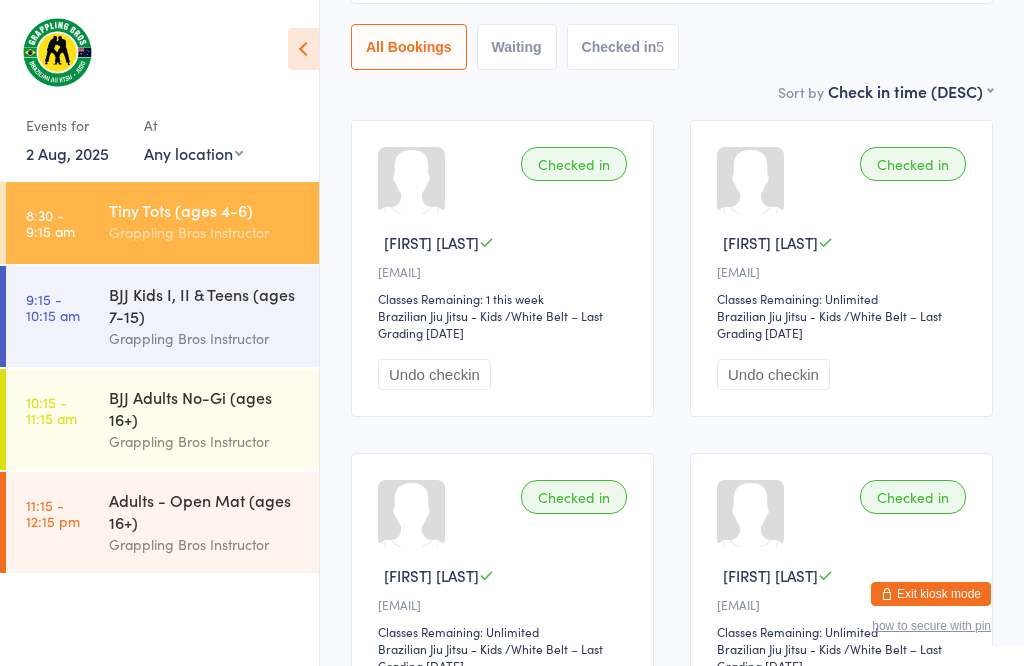 scroll, scrollTop: 1, scrollLeft: 0, axis: vertical 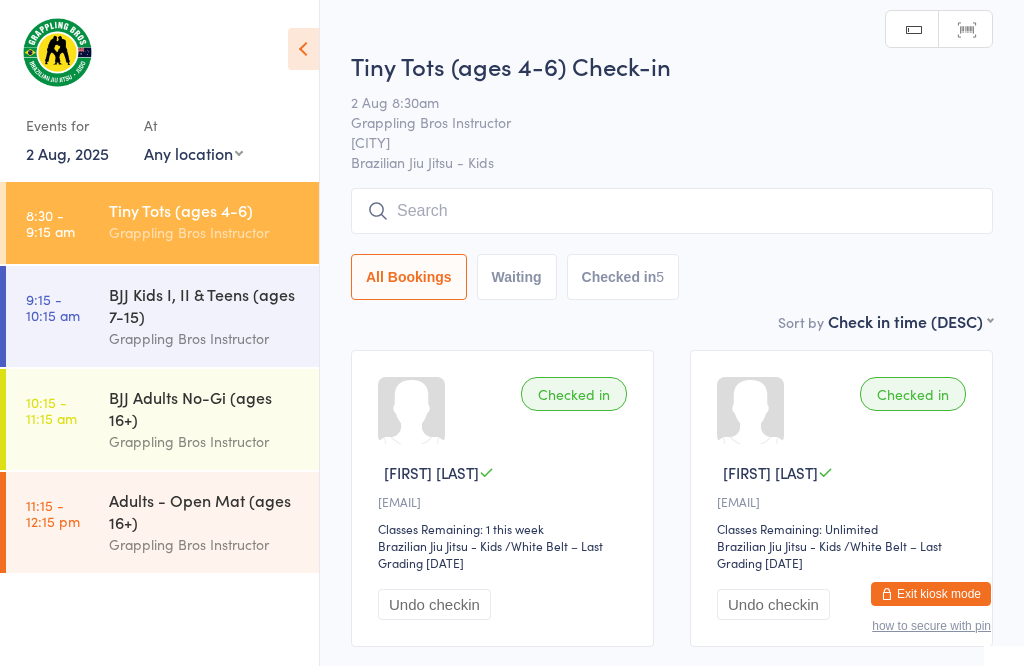 click on "BJJ Kids I, II & Teens (ages 7-15)" at bounding box center [205, 305] 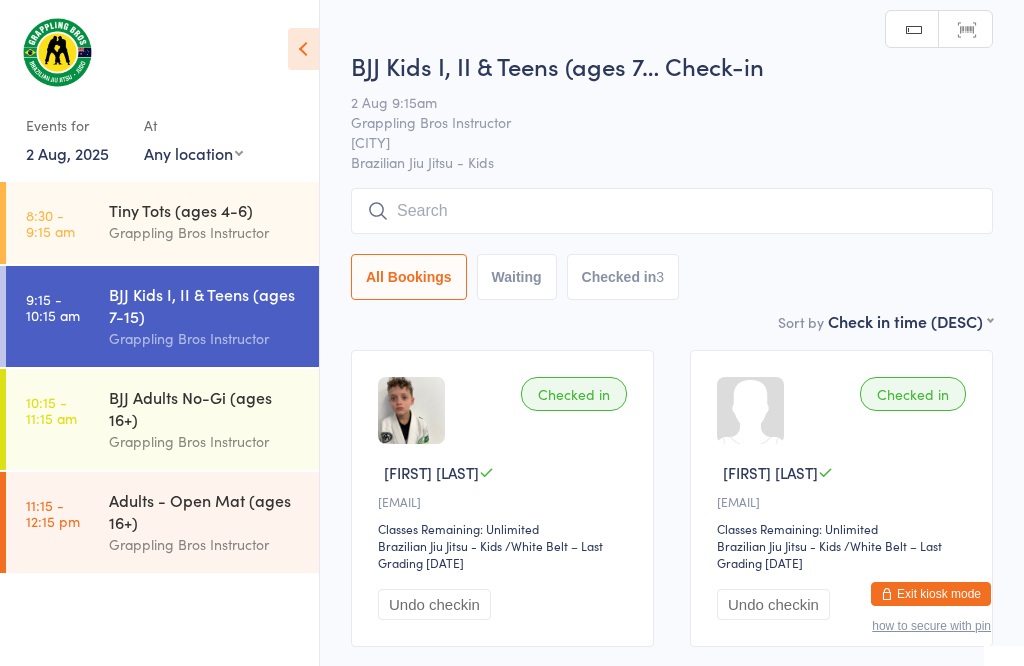click at bounding box center [672, 211] 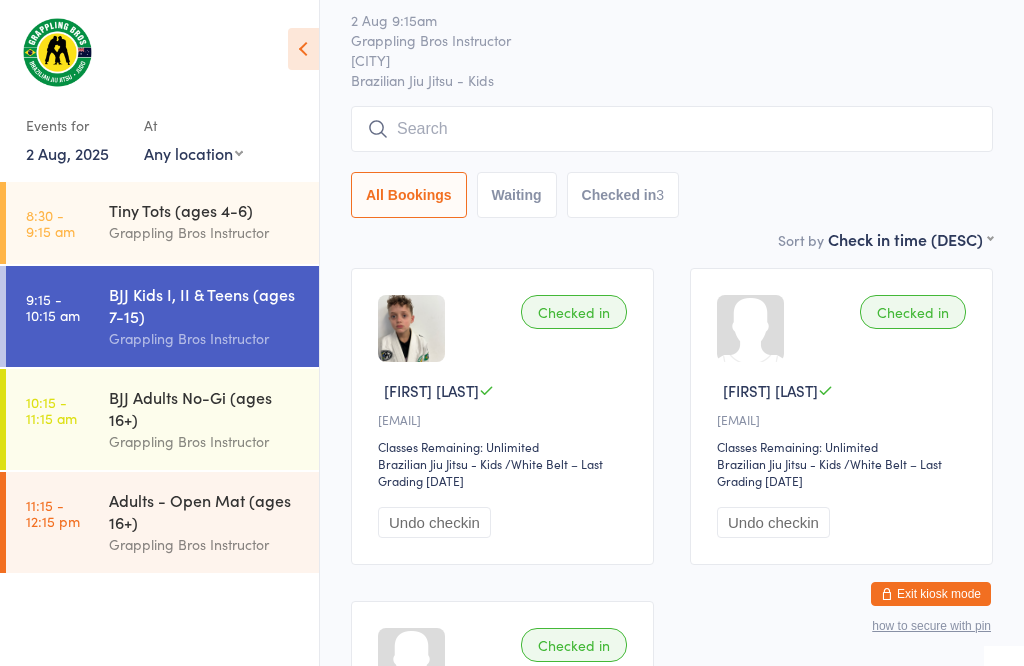 scroll, scrollTop: 191, scrollLeft: 0, axis: vertical 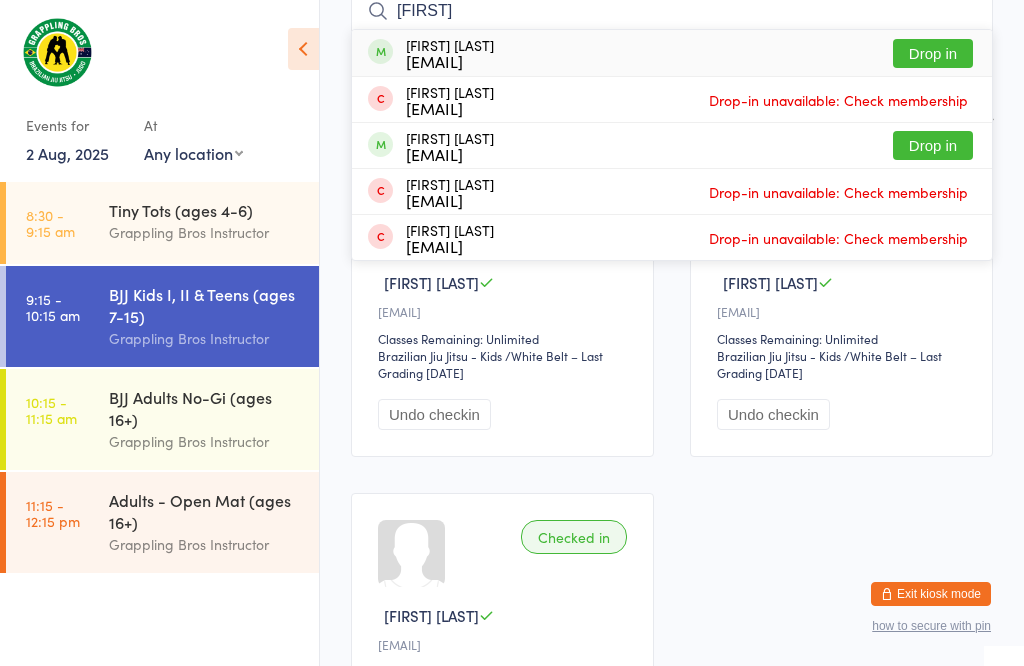 type on "[FIRST]" 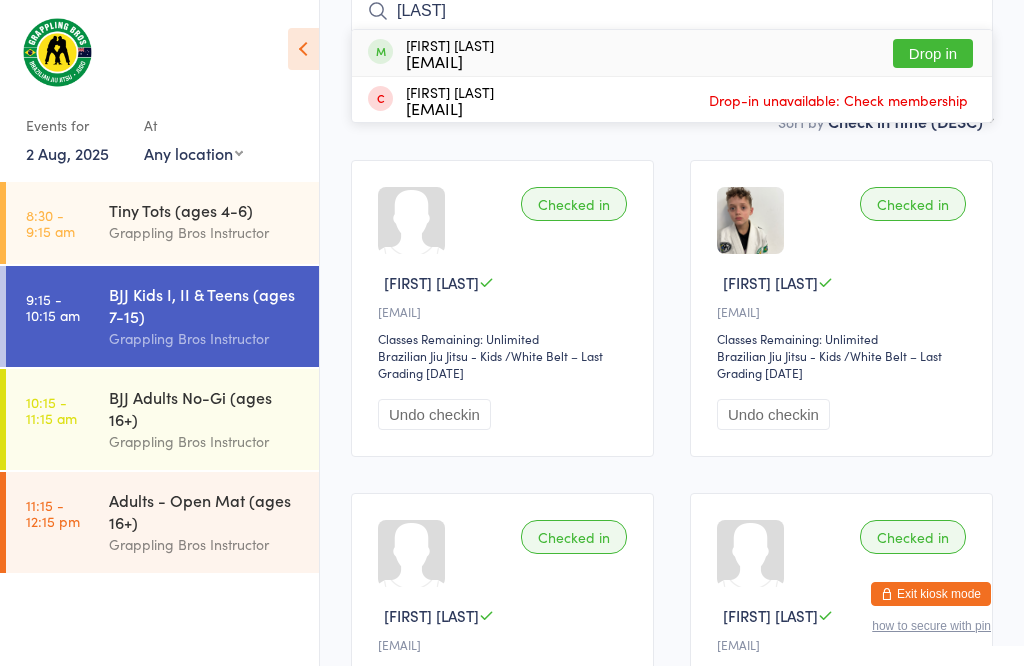 type on "[LAST]" 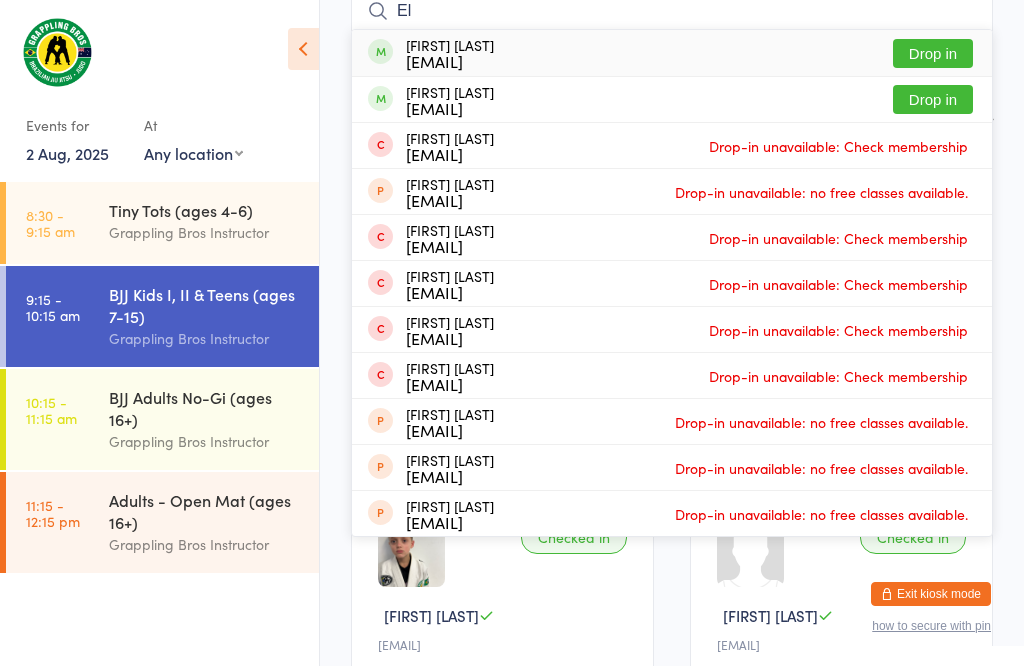 type on "E" 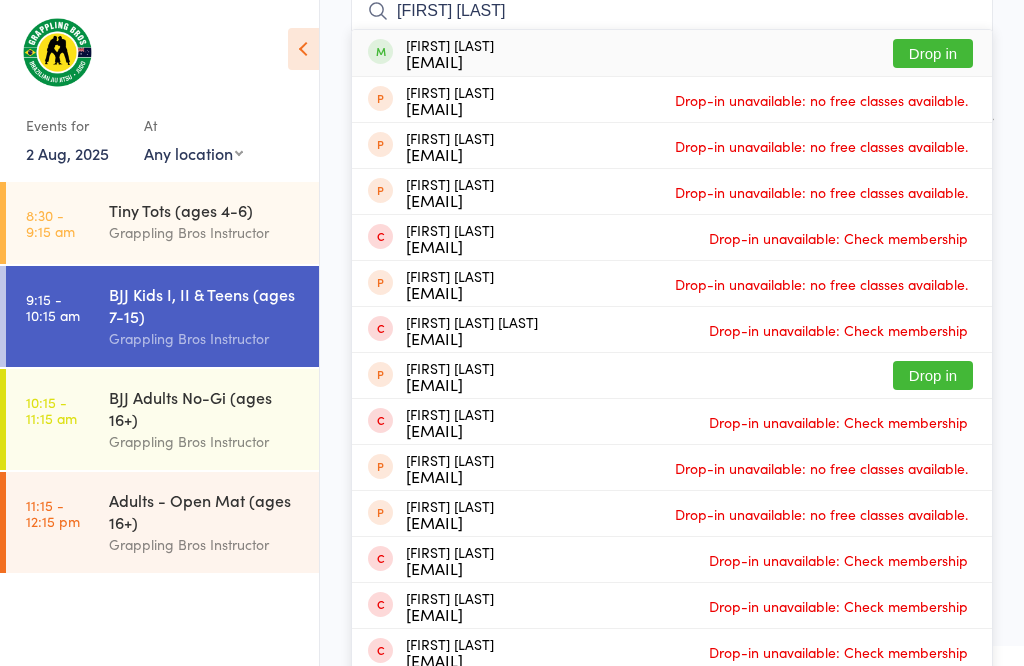 type on "[FIRST] [LAST]" 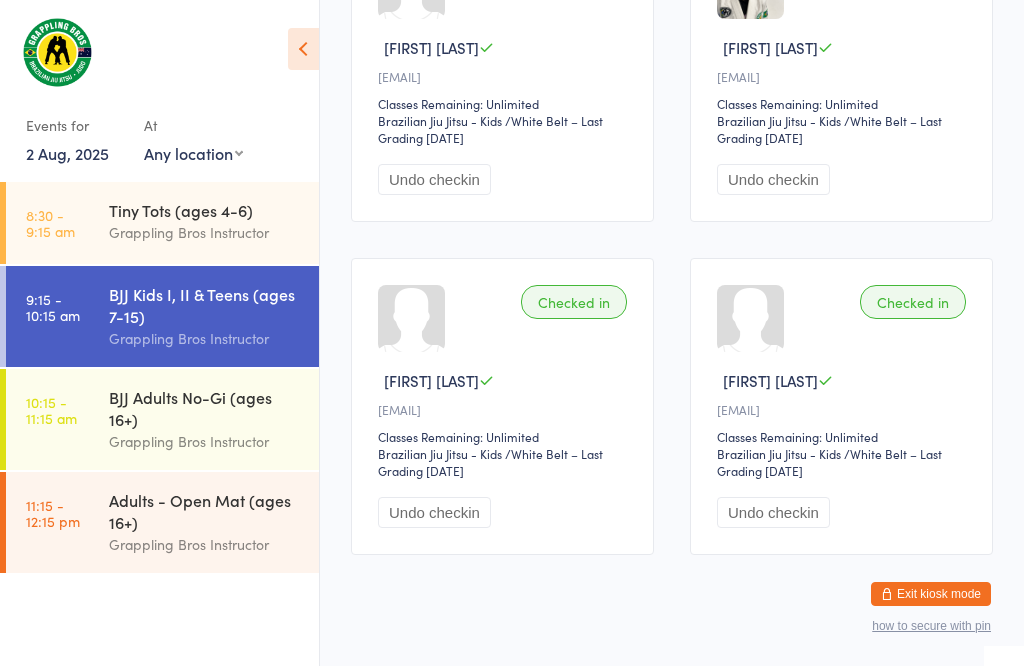 scroll, scrollTop: 771, scrollLeft: 0, axis: vertical 